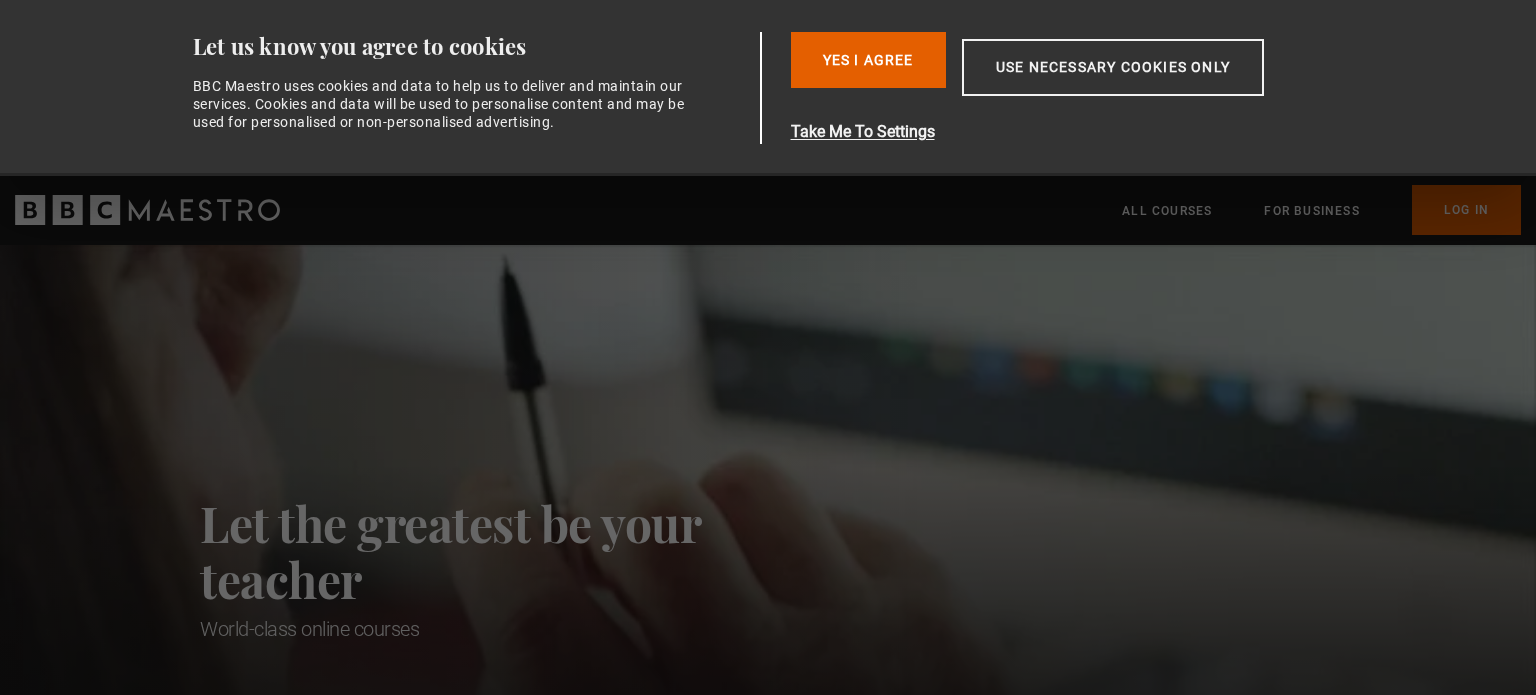 scroll, scrollTop: 0, scrollLeft: 0, axis: both 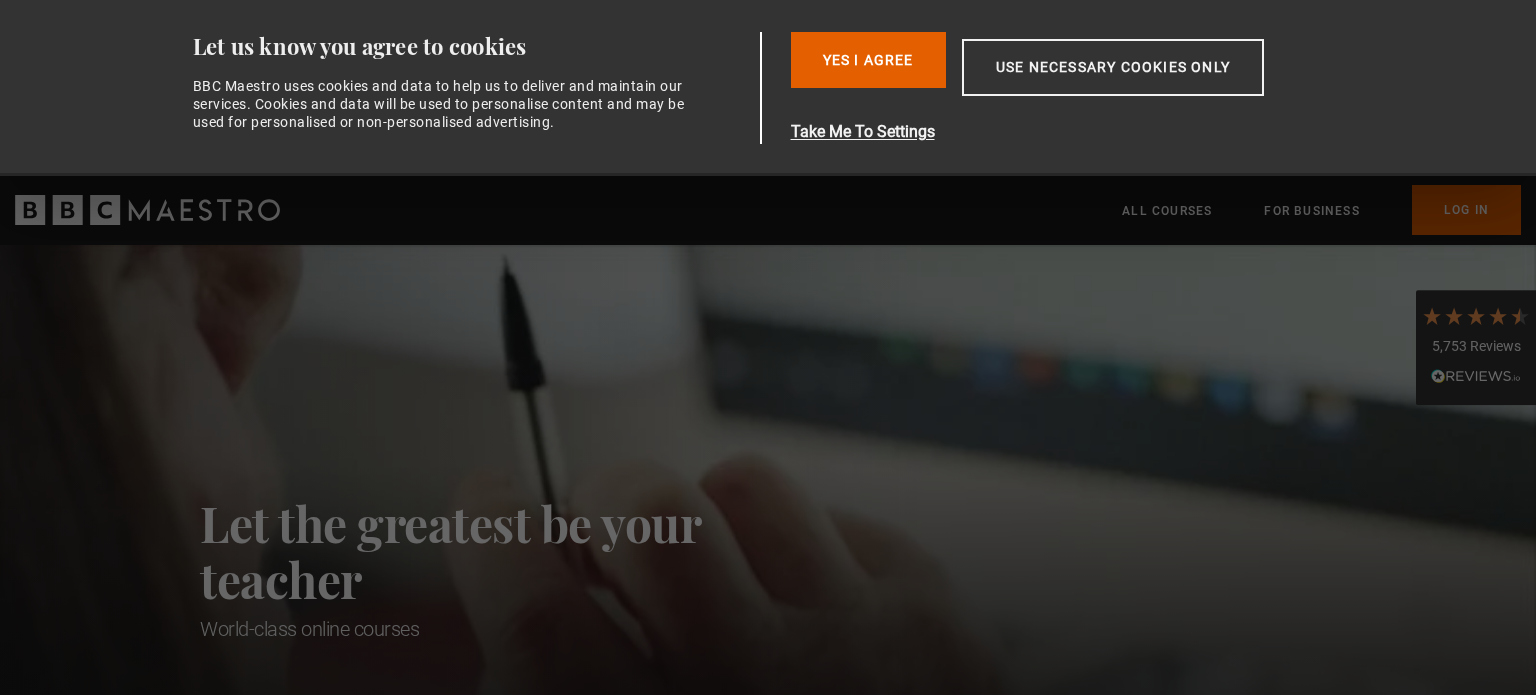 click on "Let the greatest be your teacher
World-class online courses
Sorry, BBC Maestro is not yet available in your location
Follow us for updates and availability announcements
Find us on facebook
Find us on instagram
Find us on youtube" at bounding box center [768, 519] 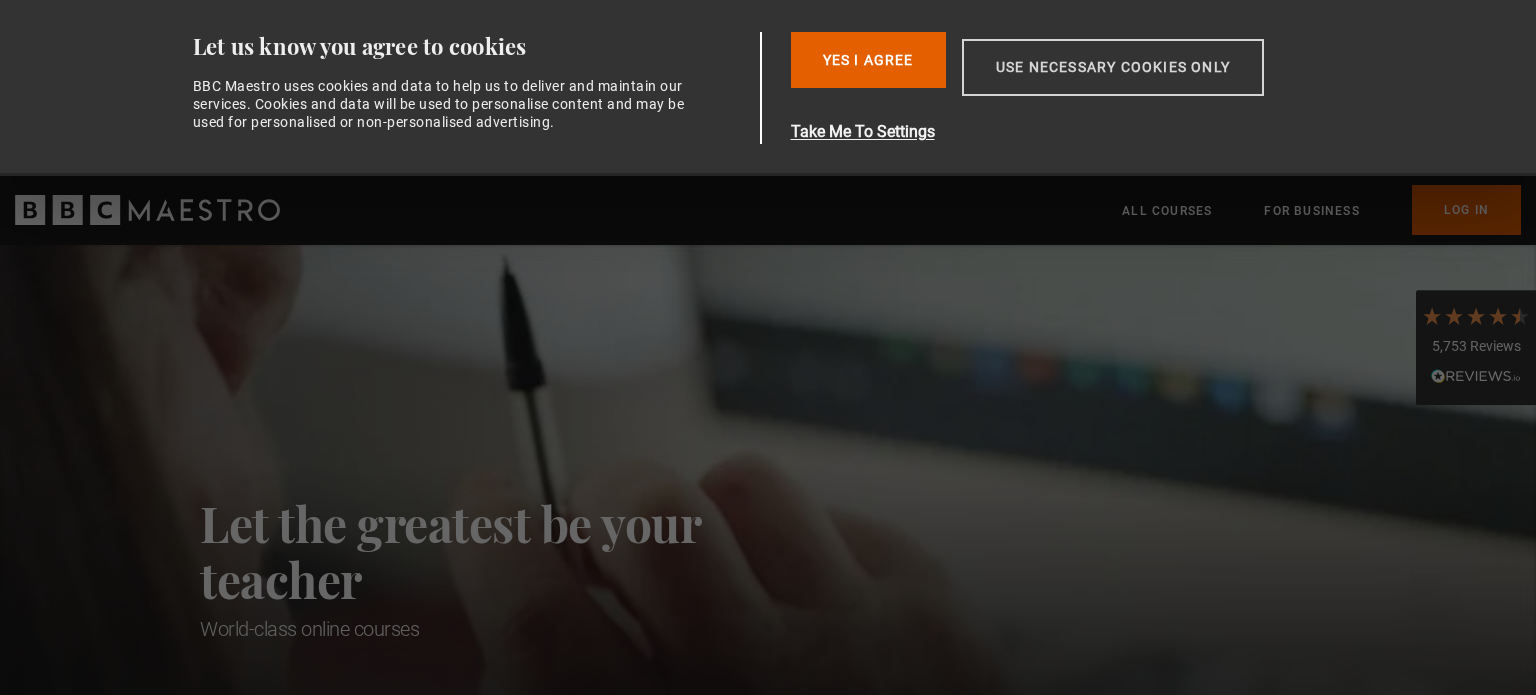 click on "Use necessary cookies only" at bounding box center [1113, 67] 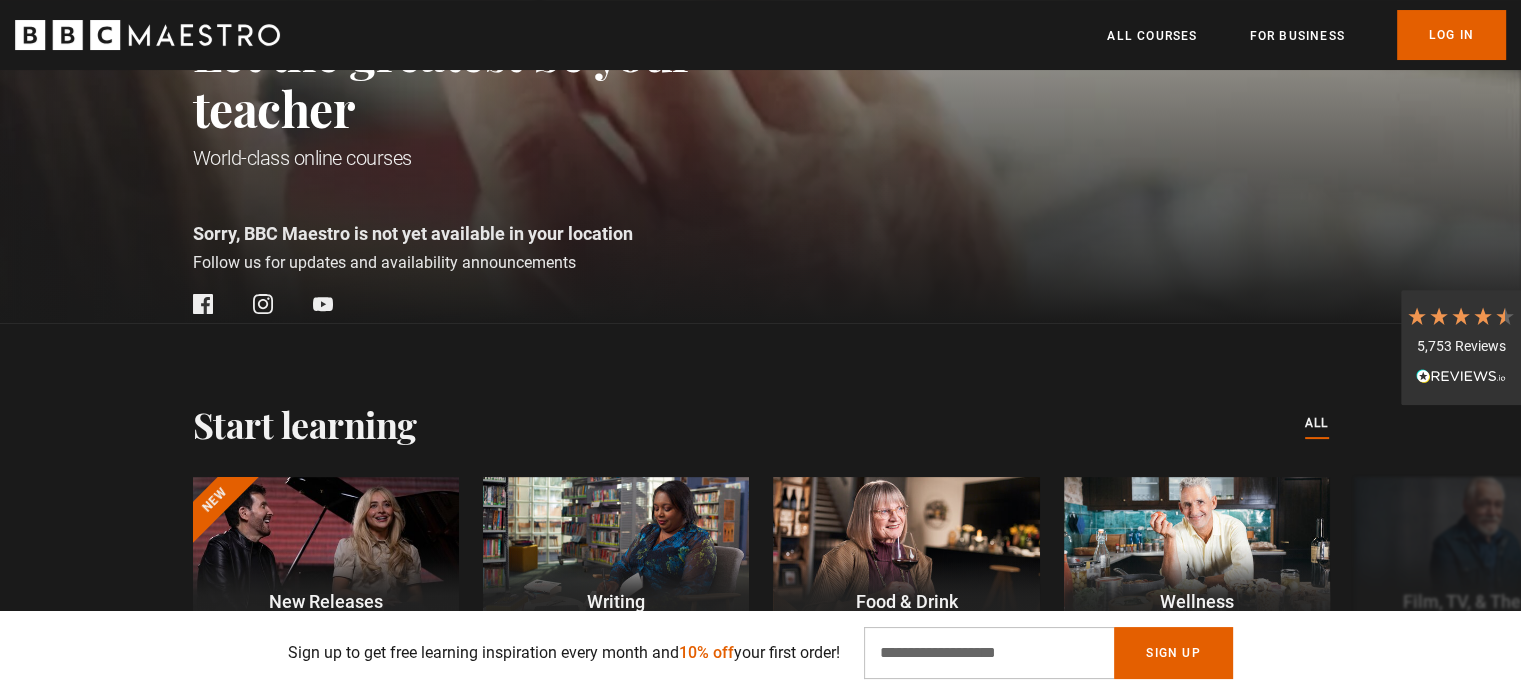 scroll, scrollTop: 400, scrollLeft: 0, axis: vertical 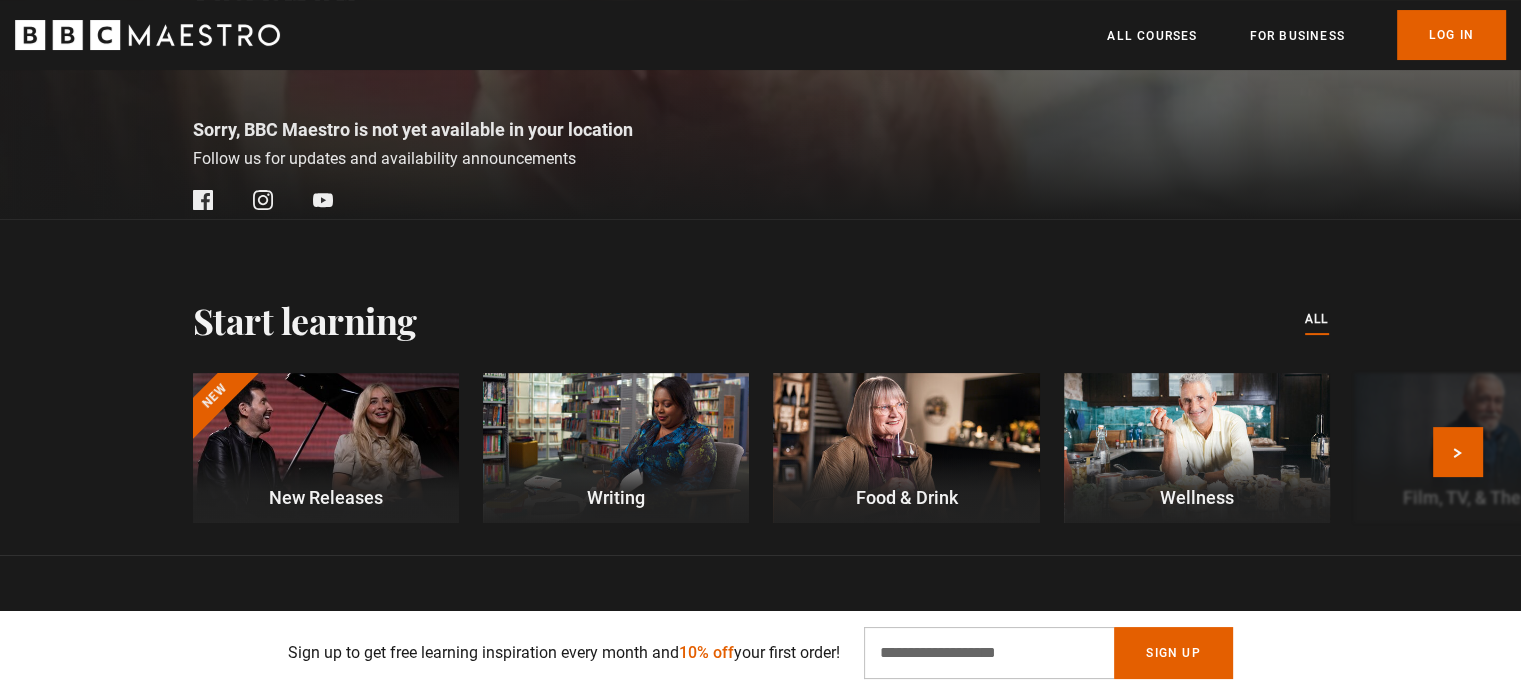 click at bounding box center (616, 448) 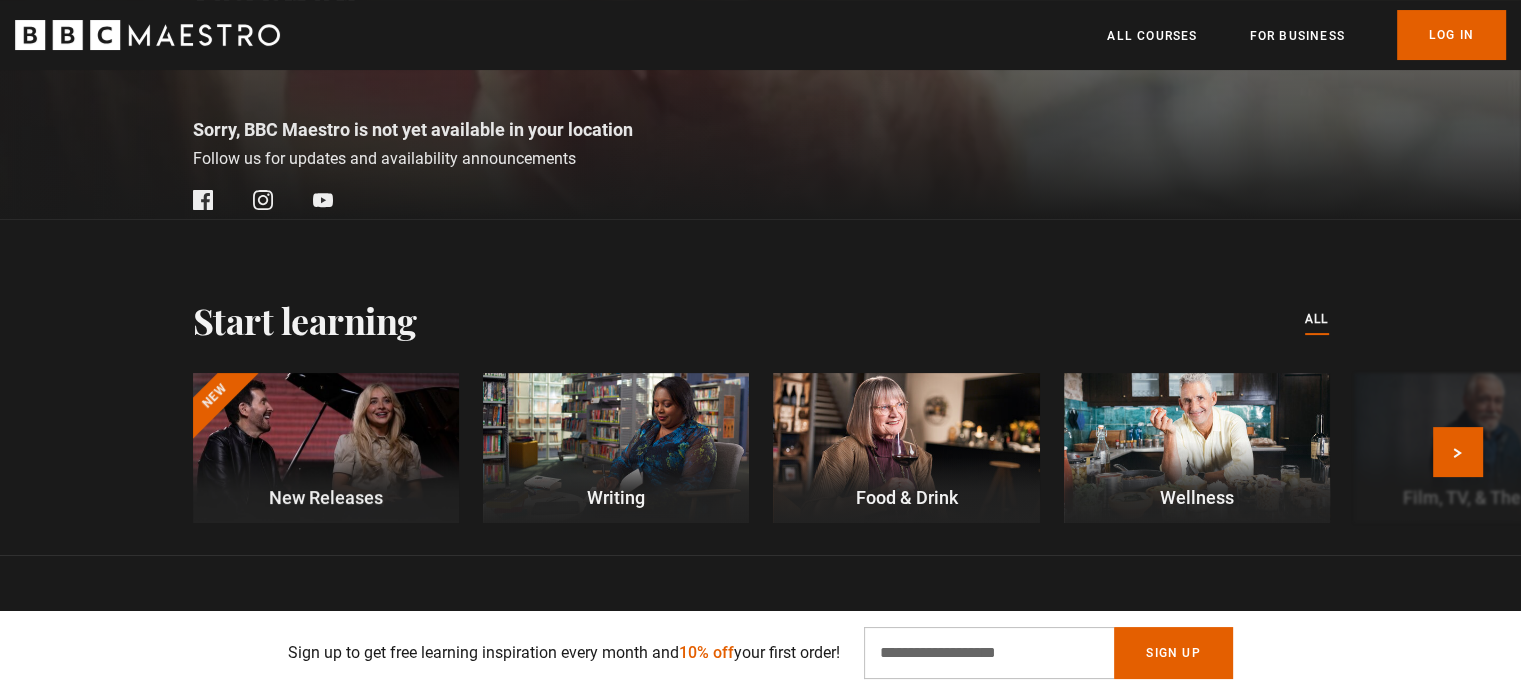 scroll, scrollTop: 0, scrollLeft: 261, axis: horizontal 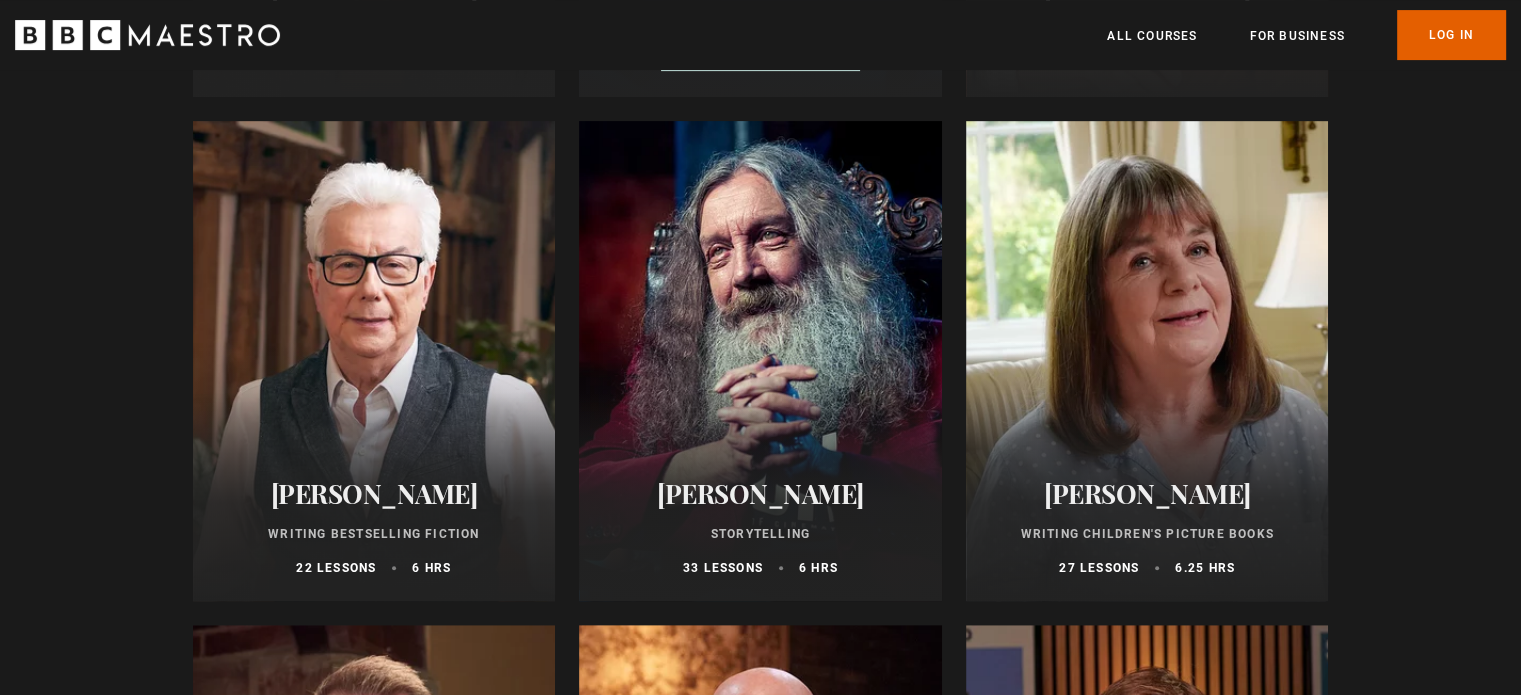 click at bounding box center [760, 361] 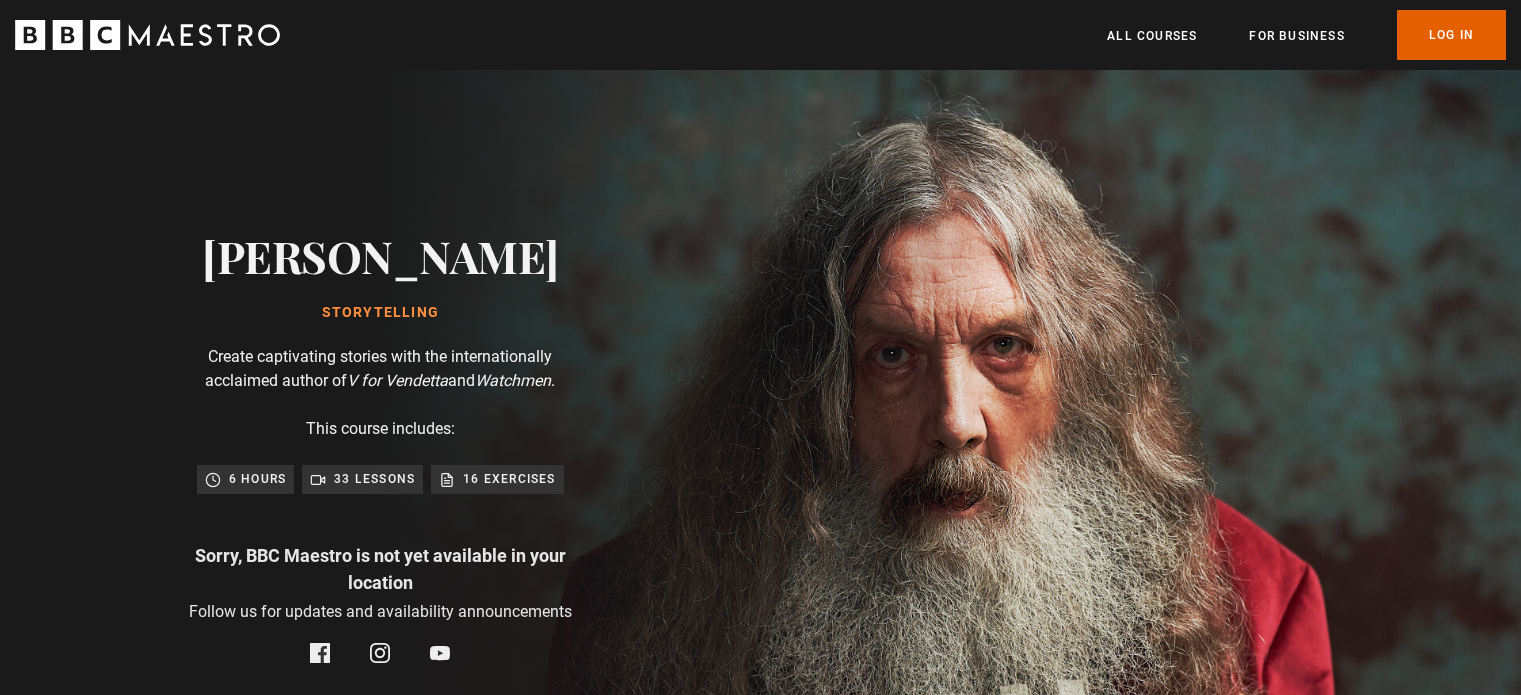 scroll, scrollTop: 0, scrollLeft: 0, axis: both 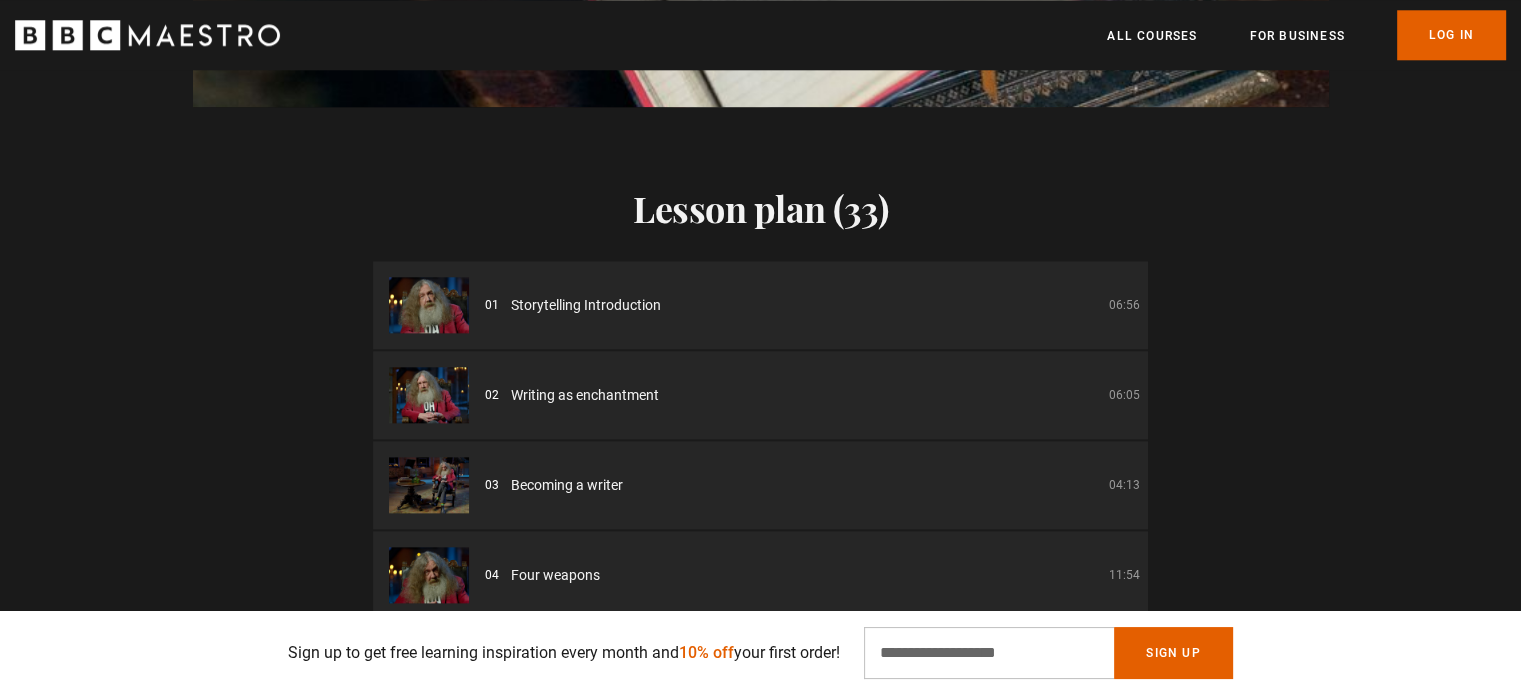 click at bounding box center (429, 305) 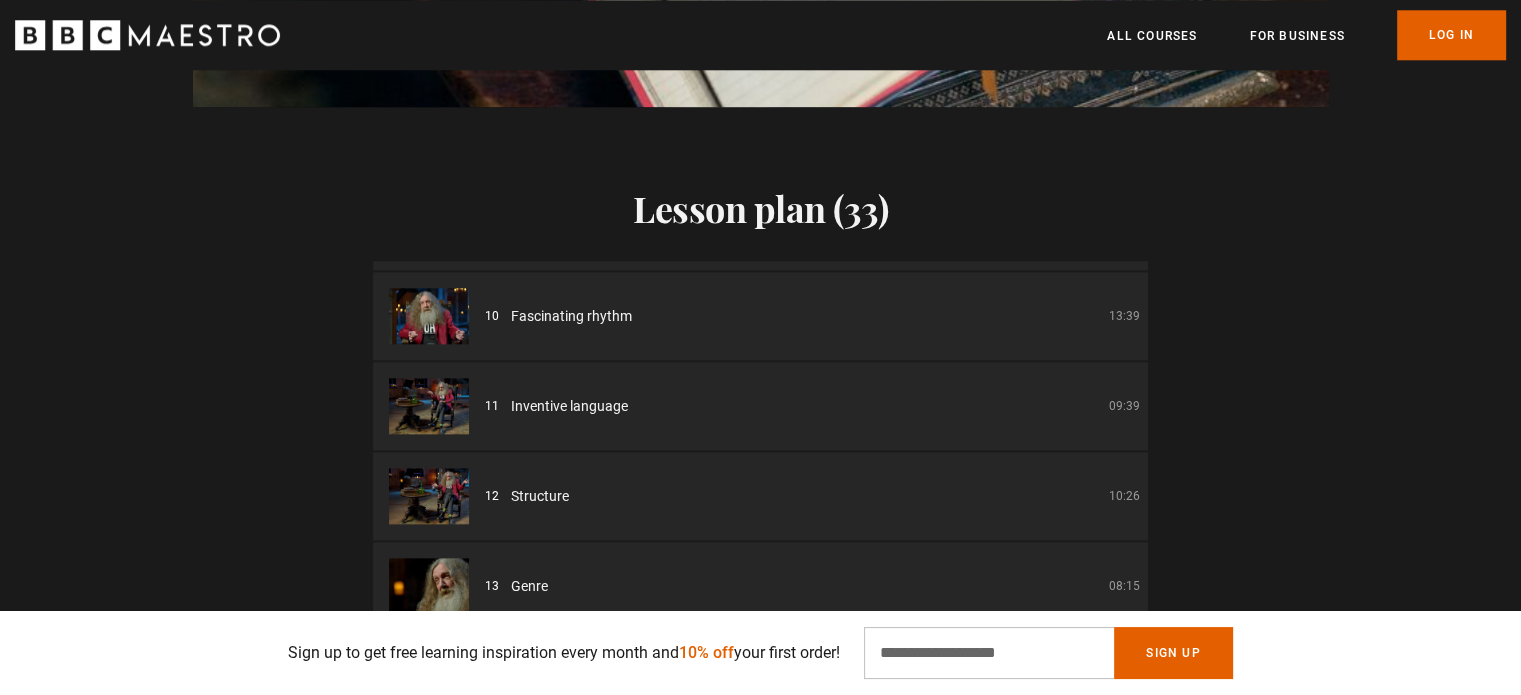 scroll, scrollTop: 800, scrollLeft: 0, axis: vertical 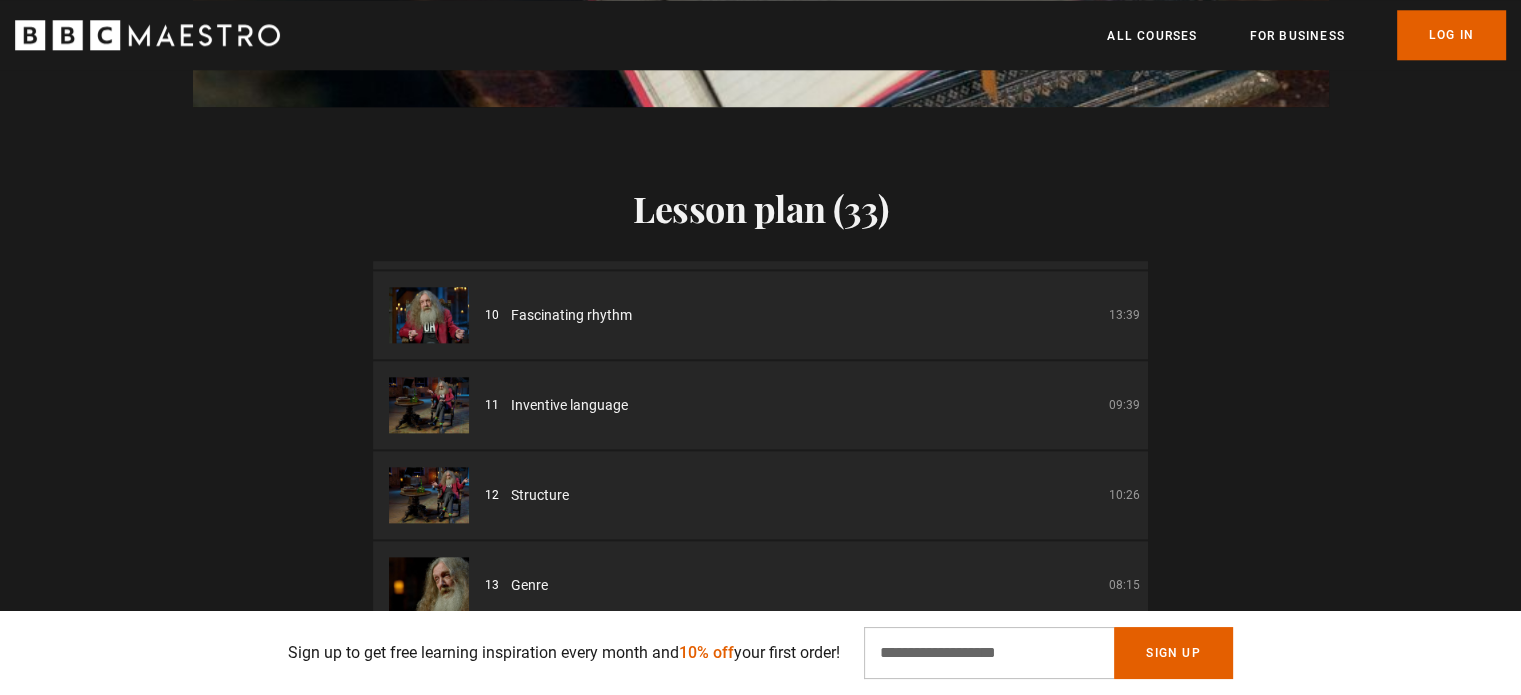 click on "Inventive language" at bounding box center [569, 405] 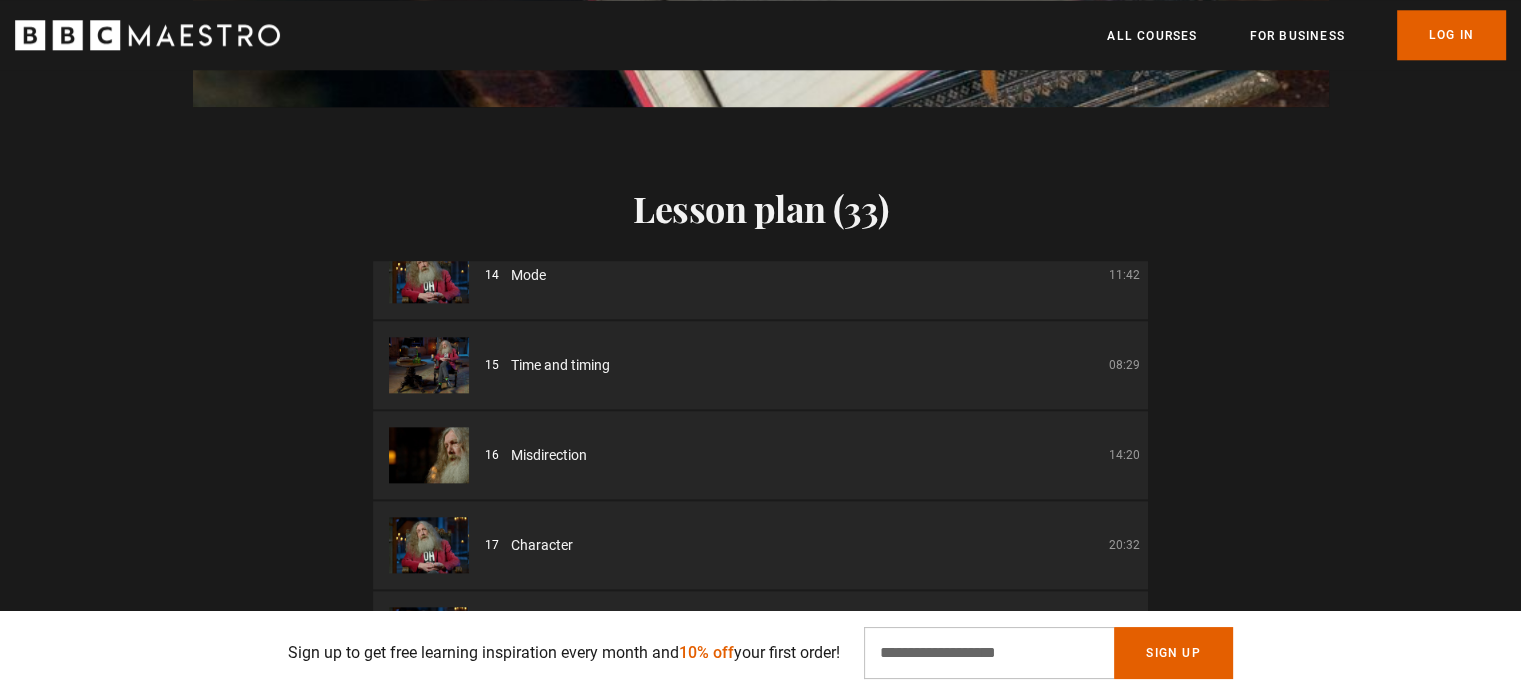 scroll, scrollTop: 1300, scrollLeft: 0, axis: vertical 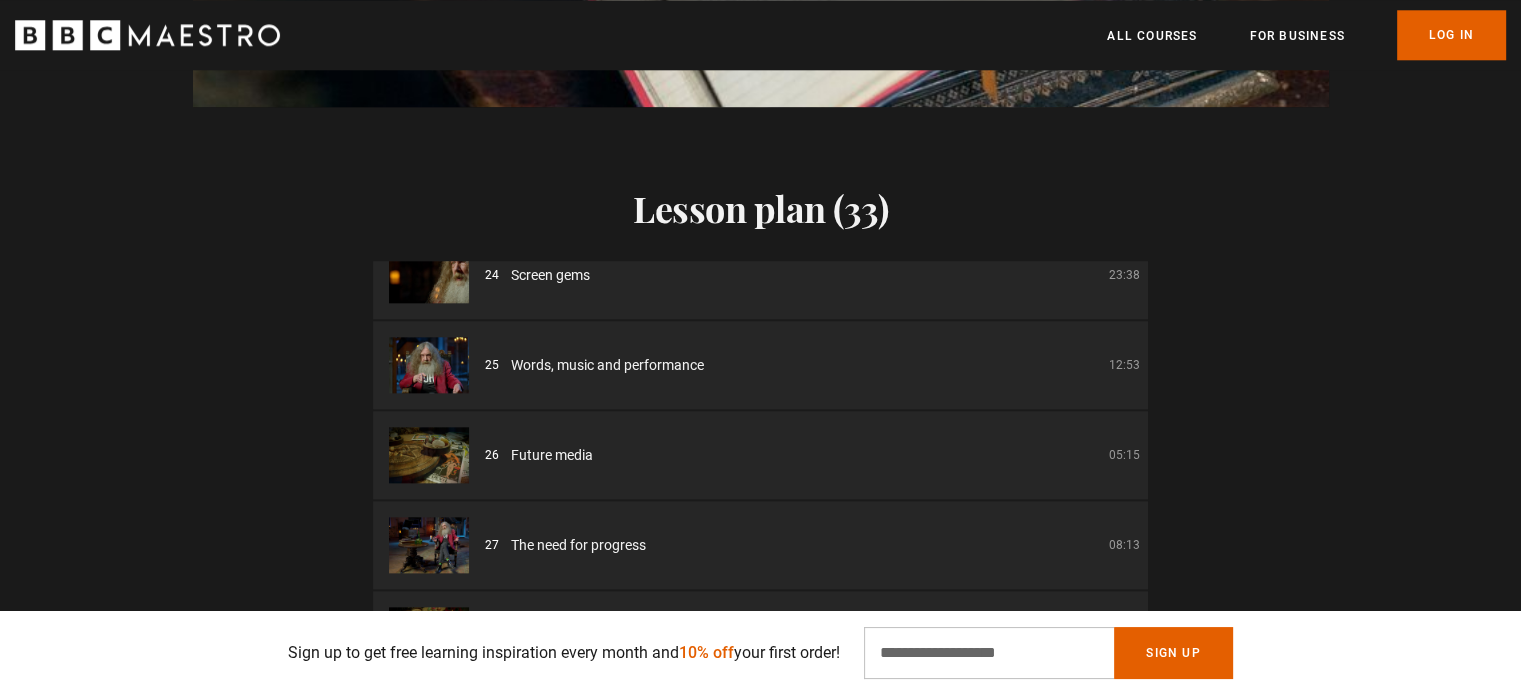 click on "Future media" at bounding box center (552, 455) 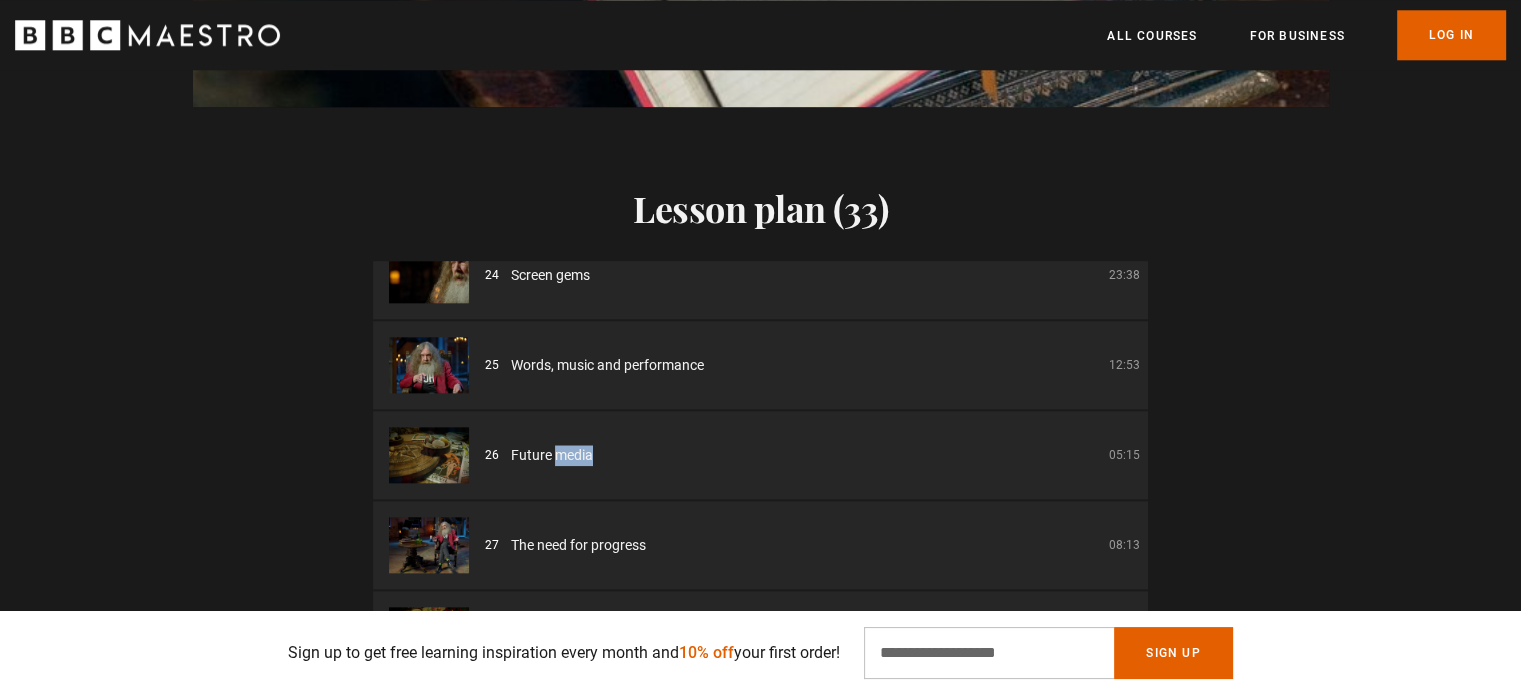 click on "Future media" at bounding box center (552, 455) 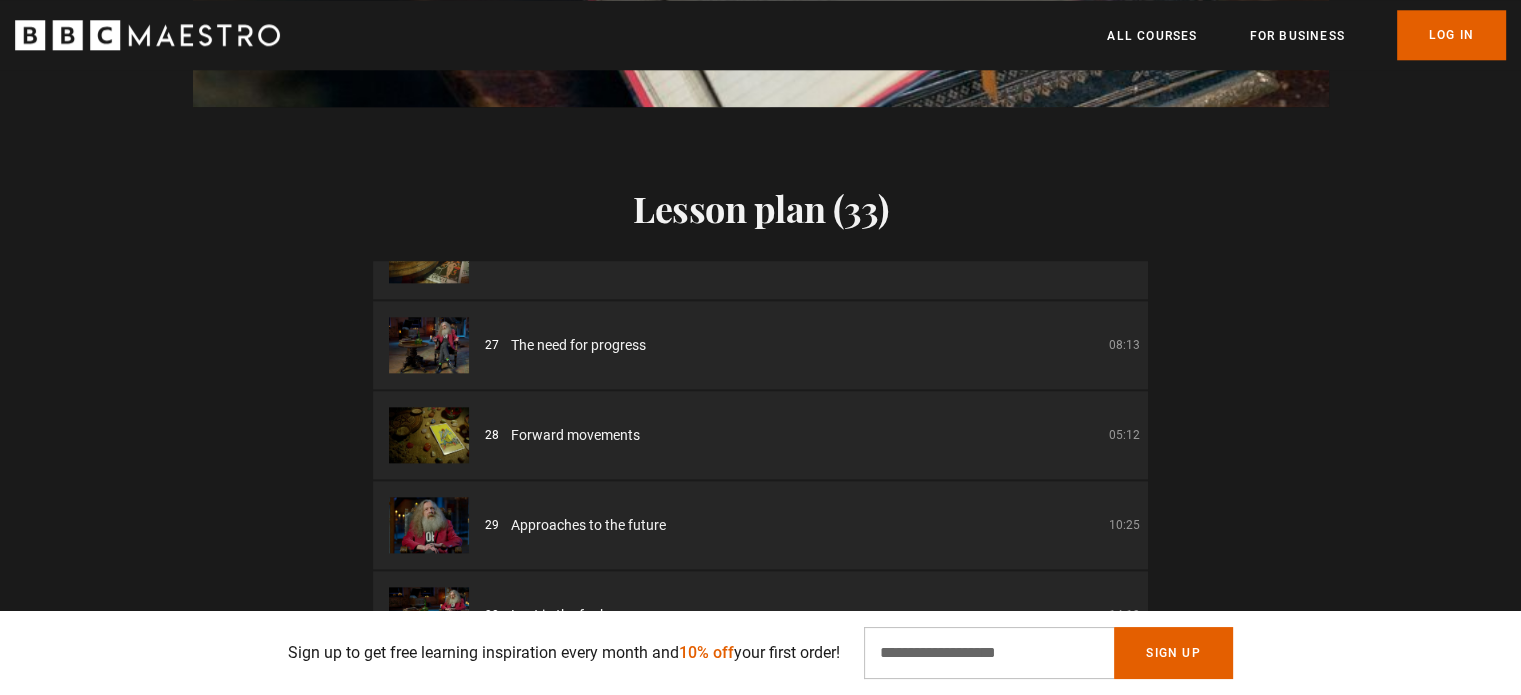 click on "28
Forward movements
05:12" at bounding box center [760, 435] 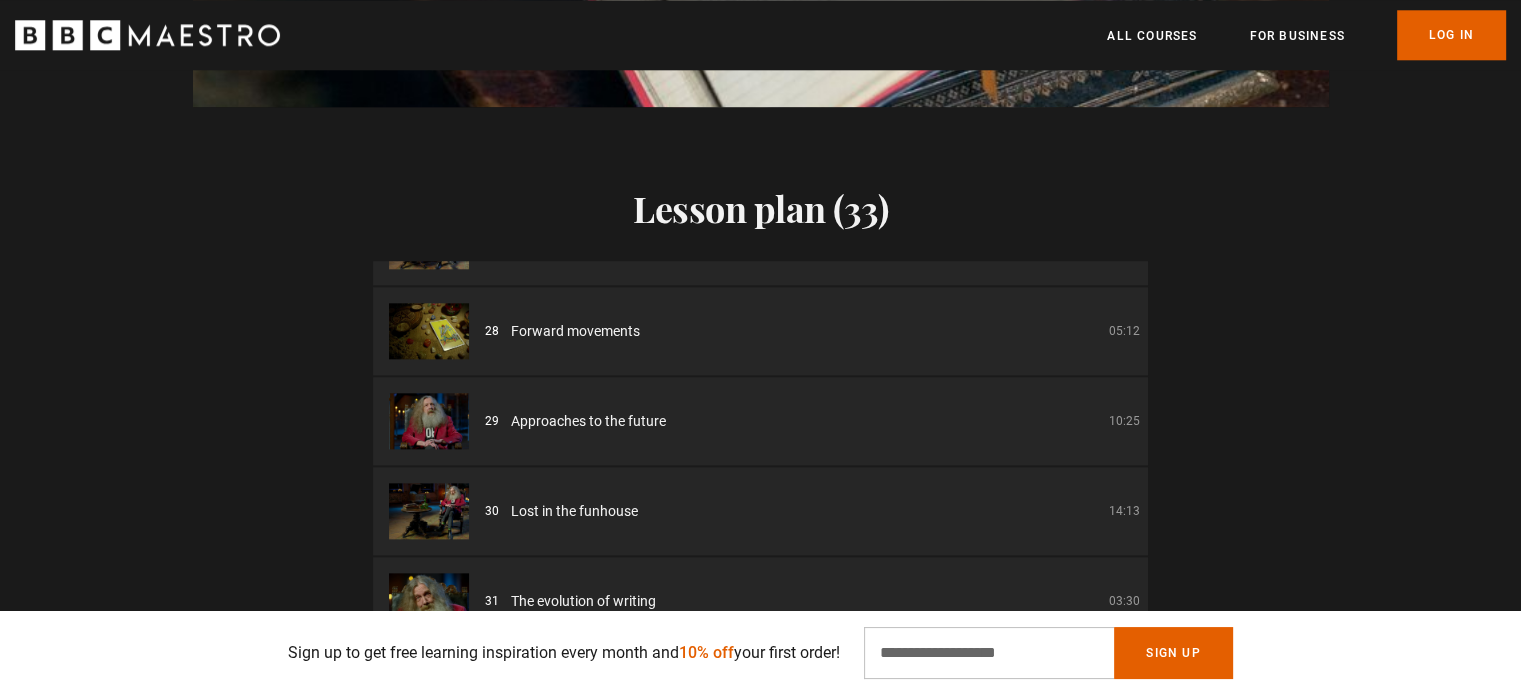 scroll, scrollTop: 2488, scrollLeft: 0, axis: vertical 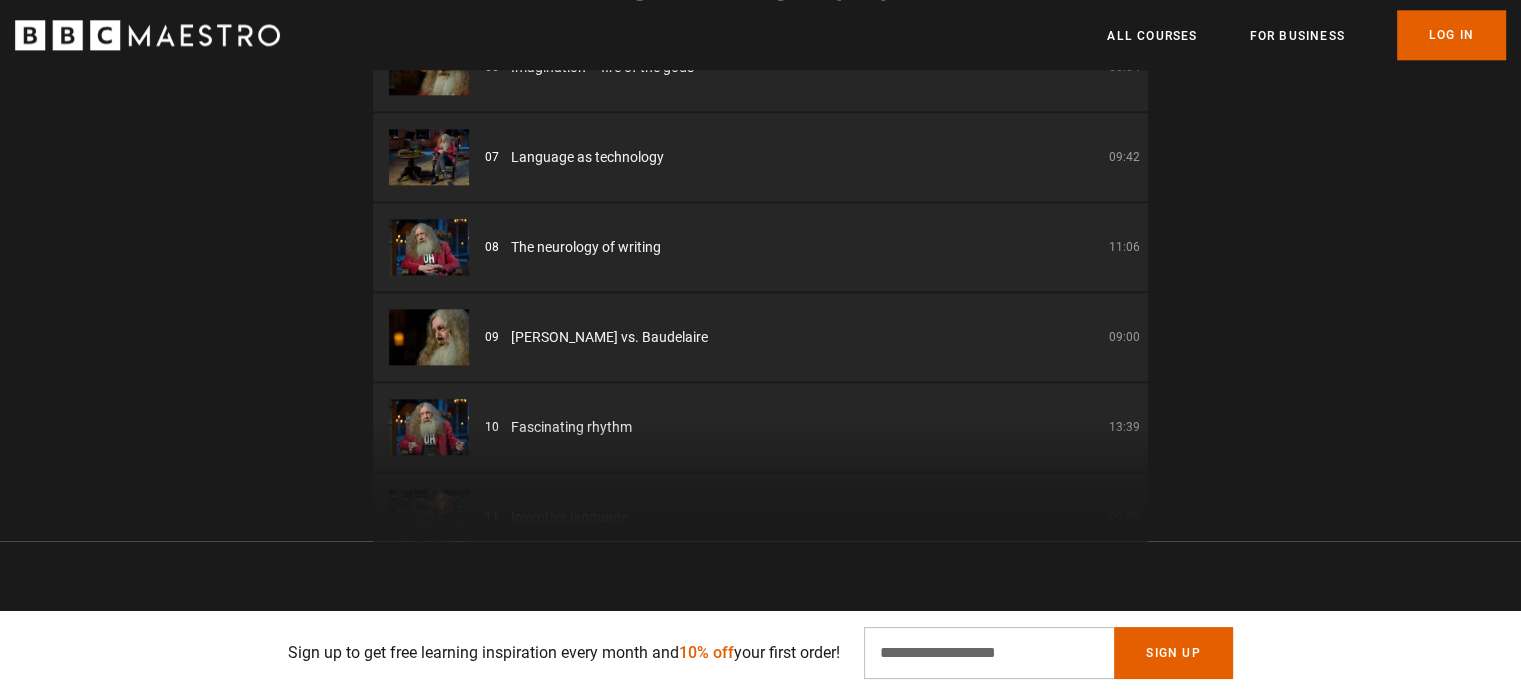 click on "[PERSON_NAME] vs. Baudelaire" at bounding box center [609, 337] 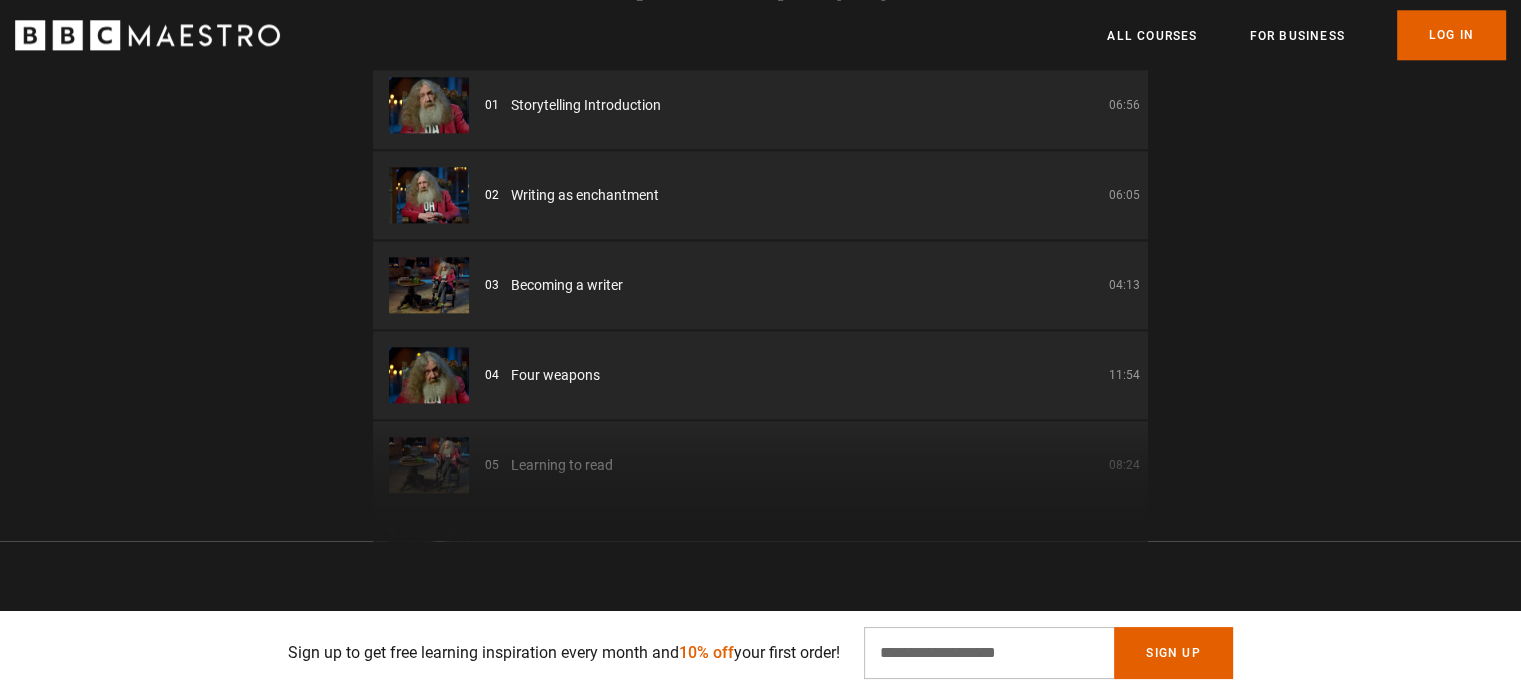 scroll, scrollTop: 0, scrollLeft: 1048, axis: horizontal 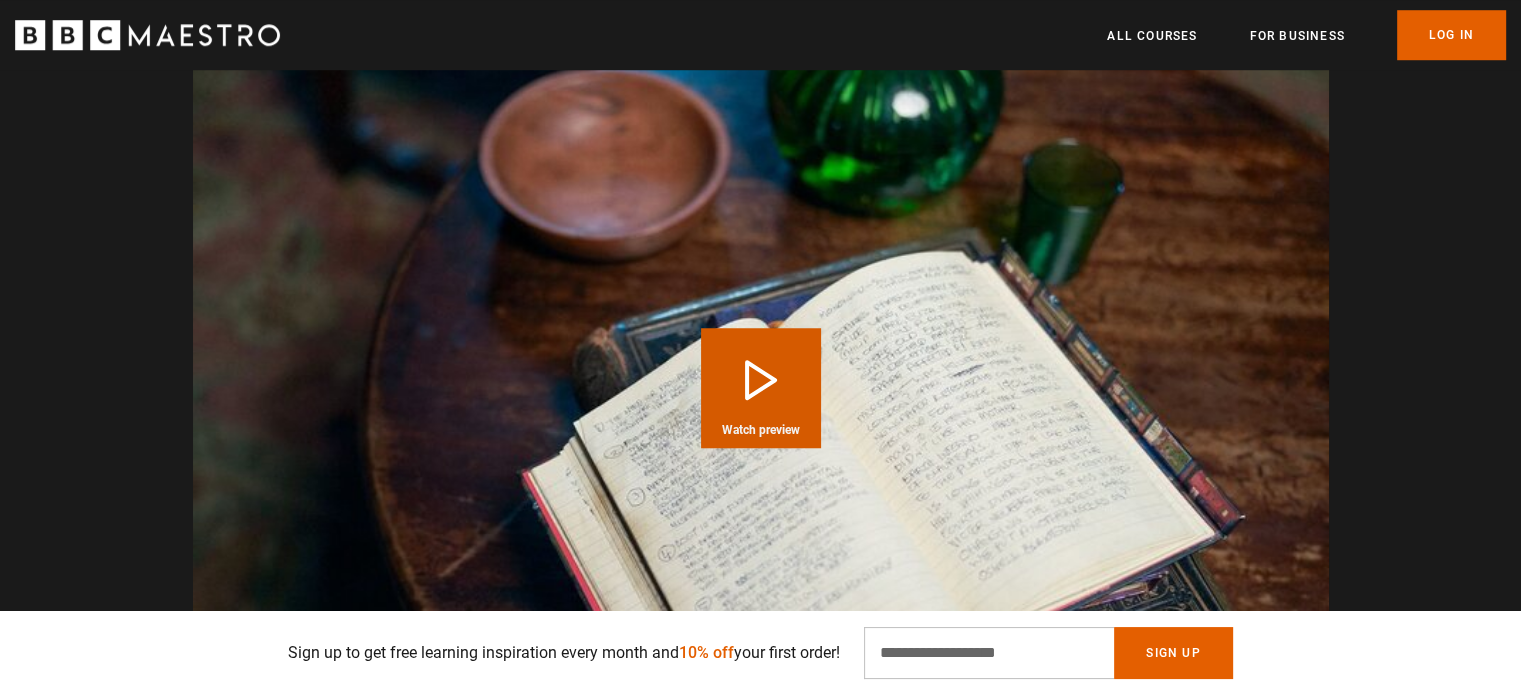 click on "Play Course overview for Storytelling with [PERSON_NAME] Watch preview" at bounding box center [761, 388] 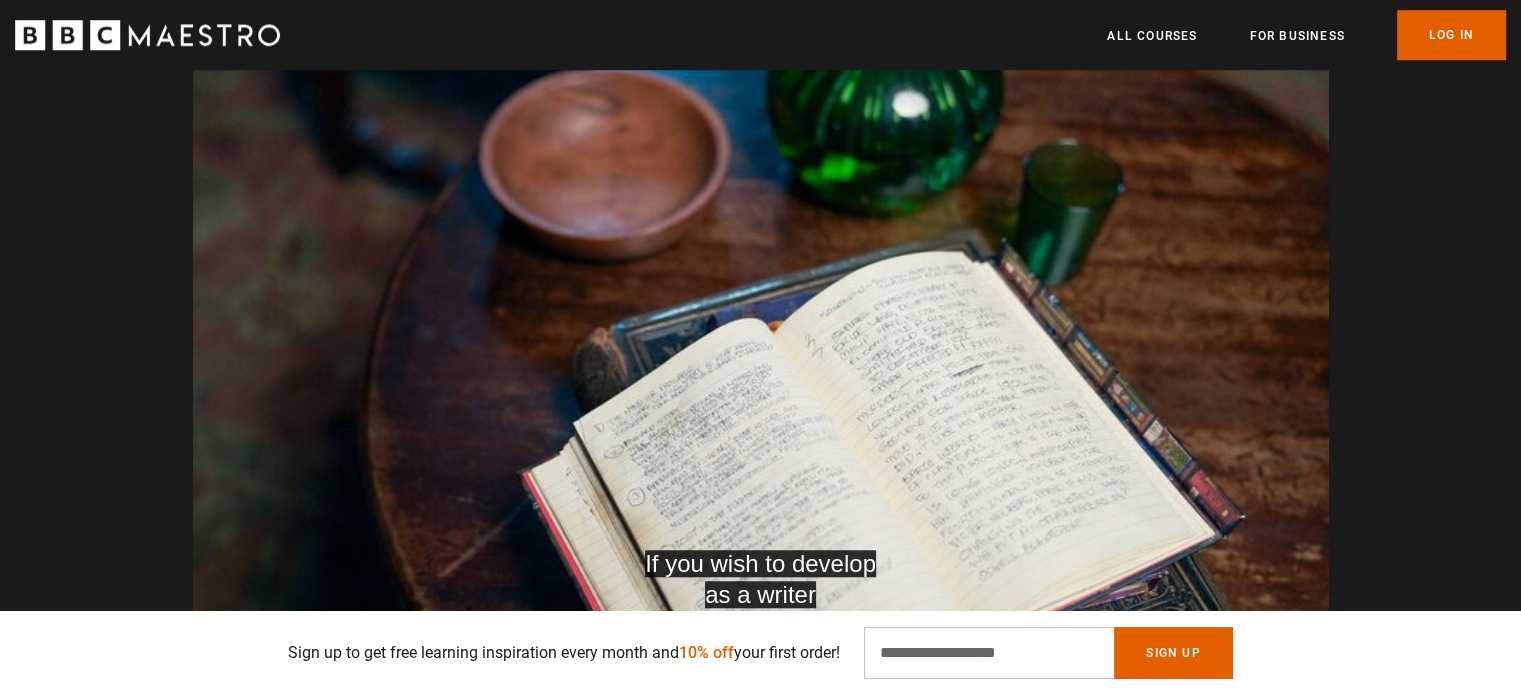scroll, scrollTop: 1700, scrollLeft: 0, axis: vertical 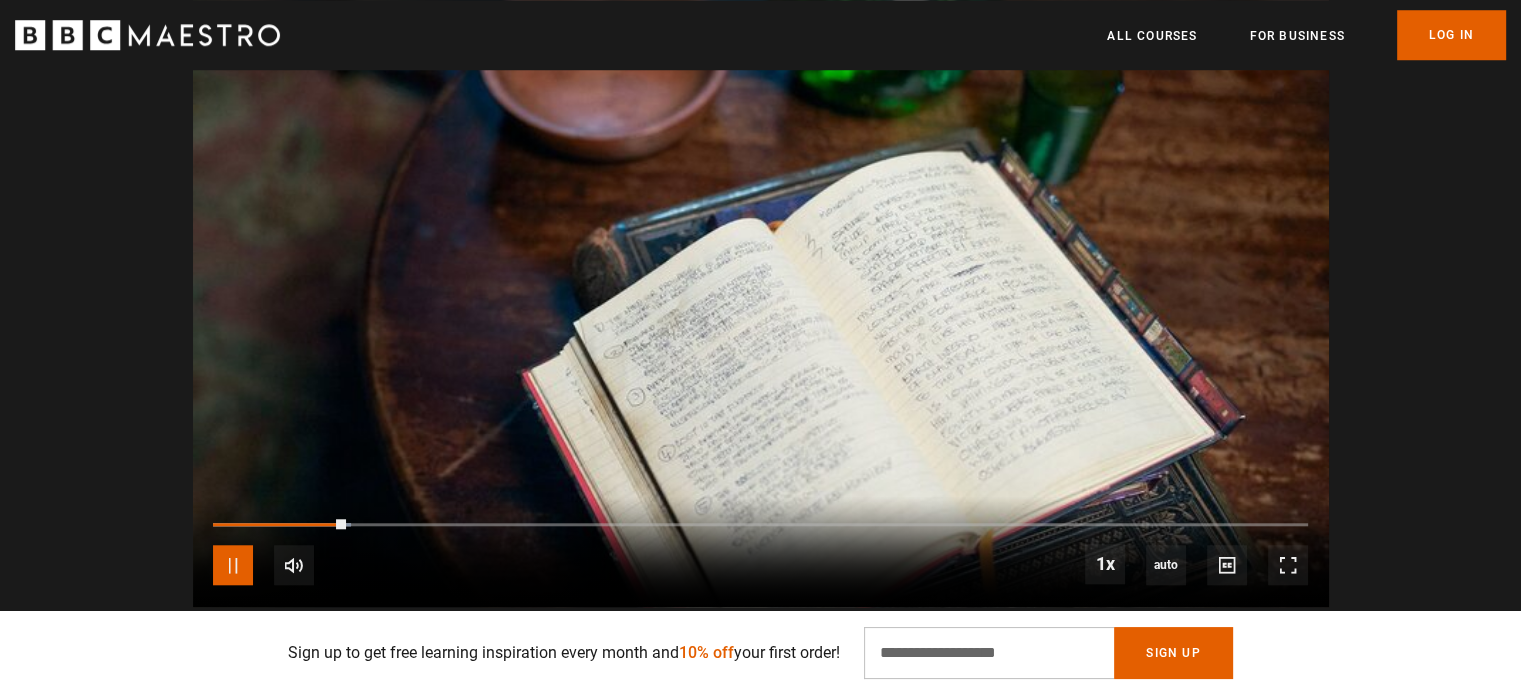 click at bounding box center [233, 565] 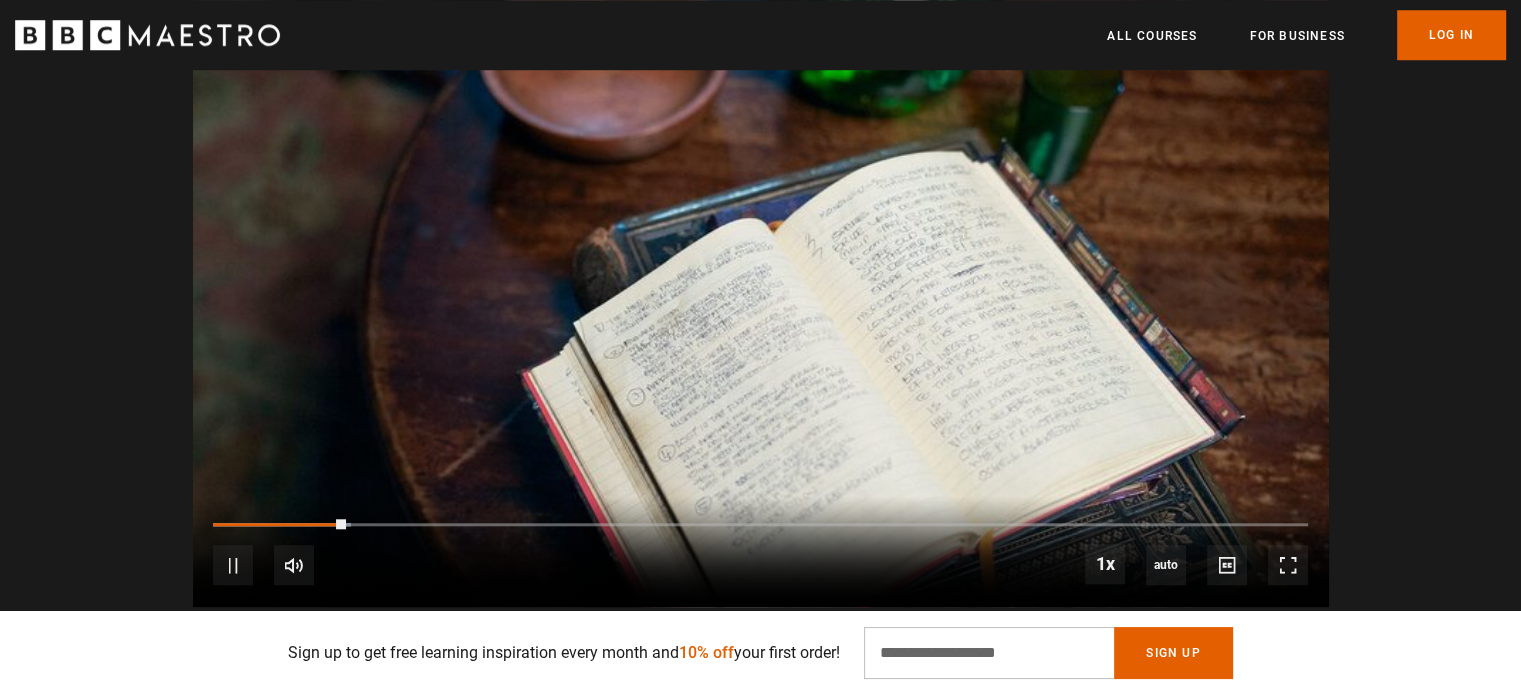 scroll, scrollTop: 1644, scrollLeft: 0, axis: vertical 